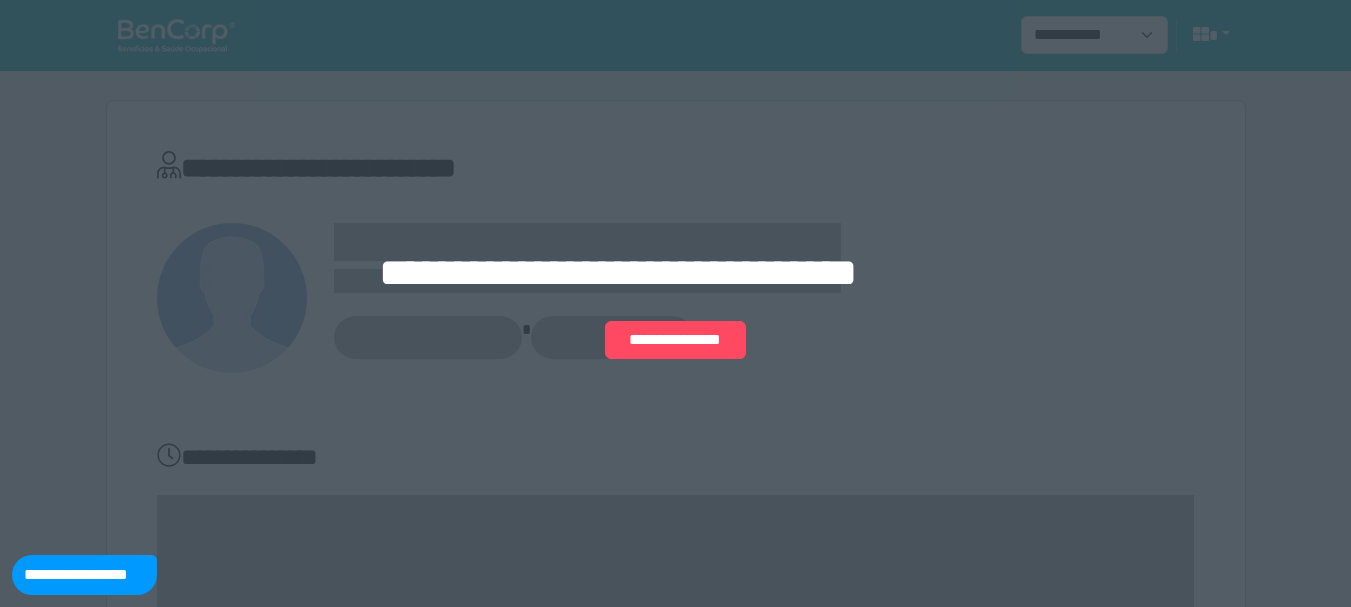 scroll, scrollTop: 0, scrollLeft: 0, axis: both 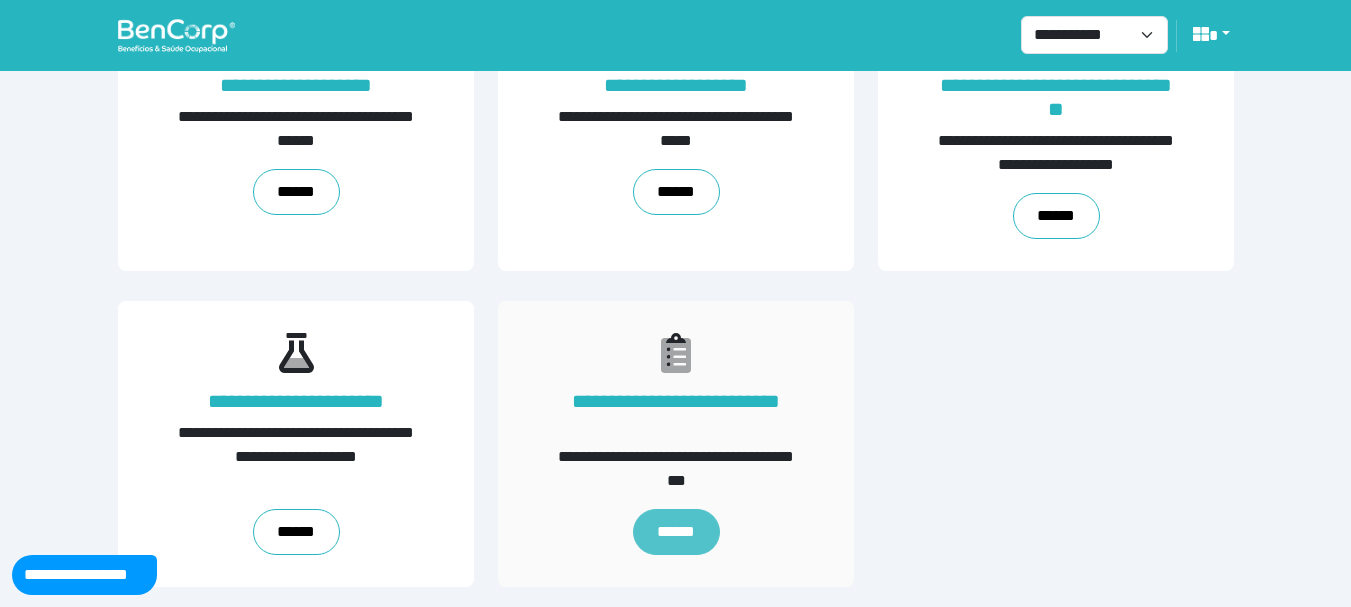 click on "******" at bounding box center (675, 532) 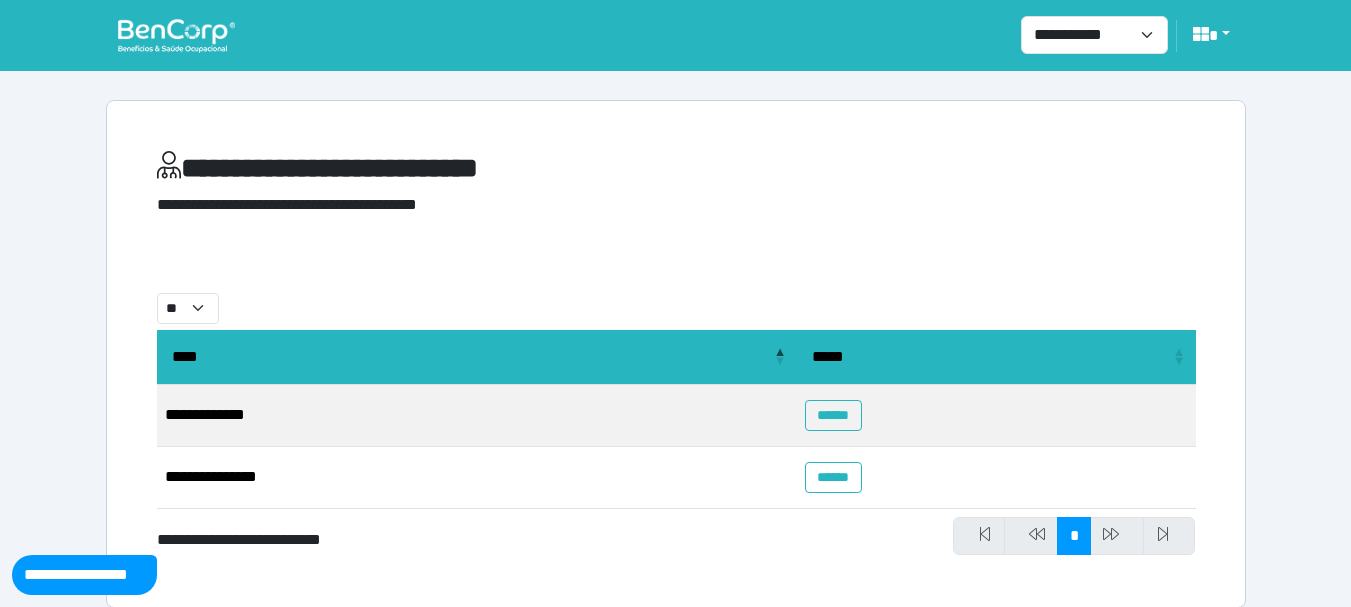 scroll, scrollTop: 21, scrollLeft: 0, axis: vertical 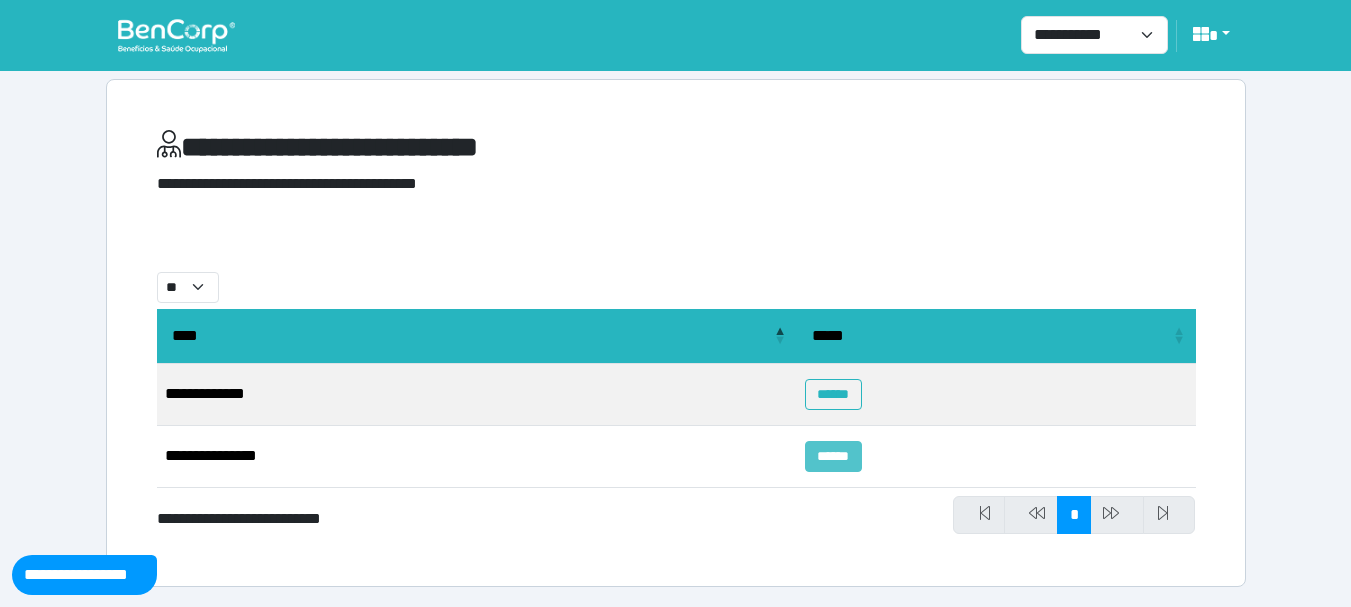 click on "******" at bounding box center [833, 456] 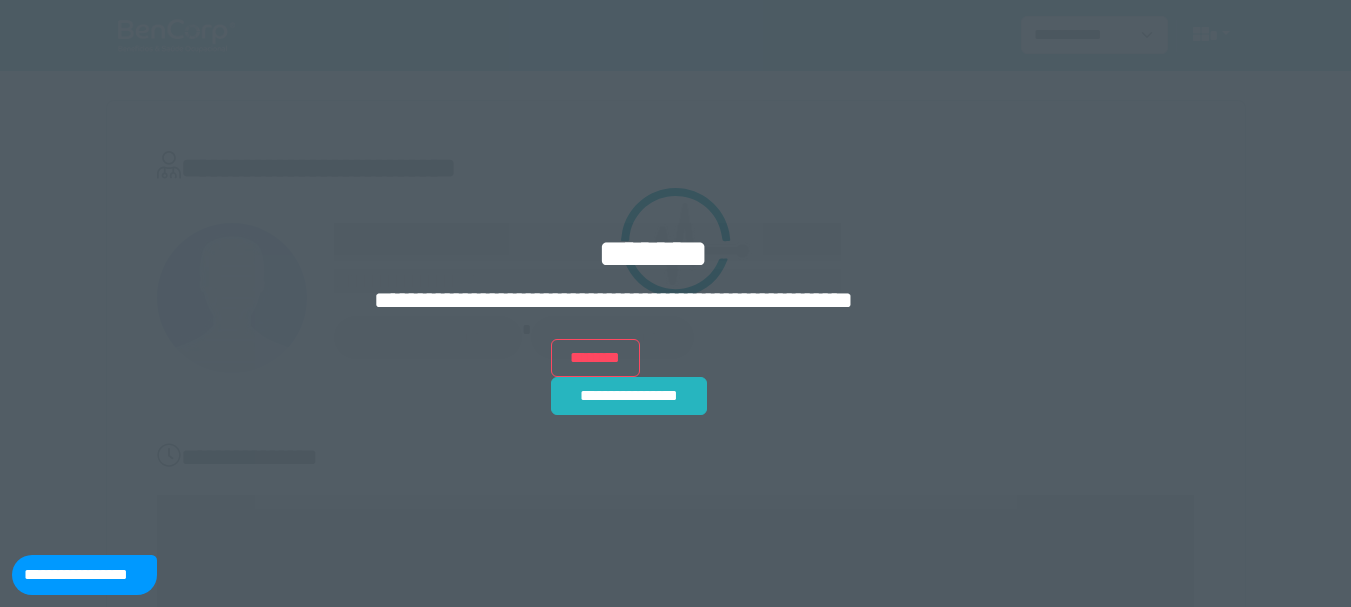 scroll, scrollTop: 0, scrollLeft: 0, axis: both 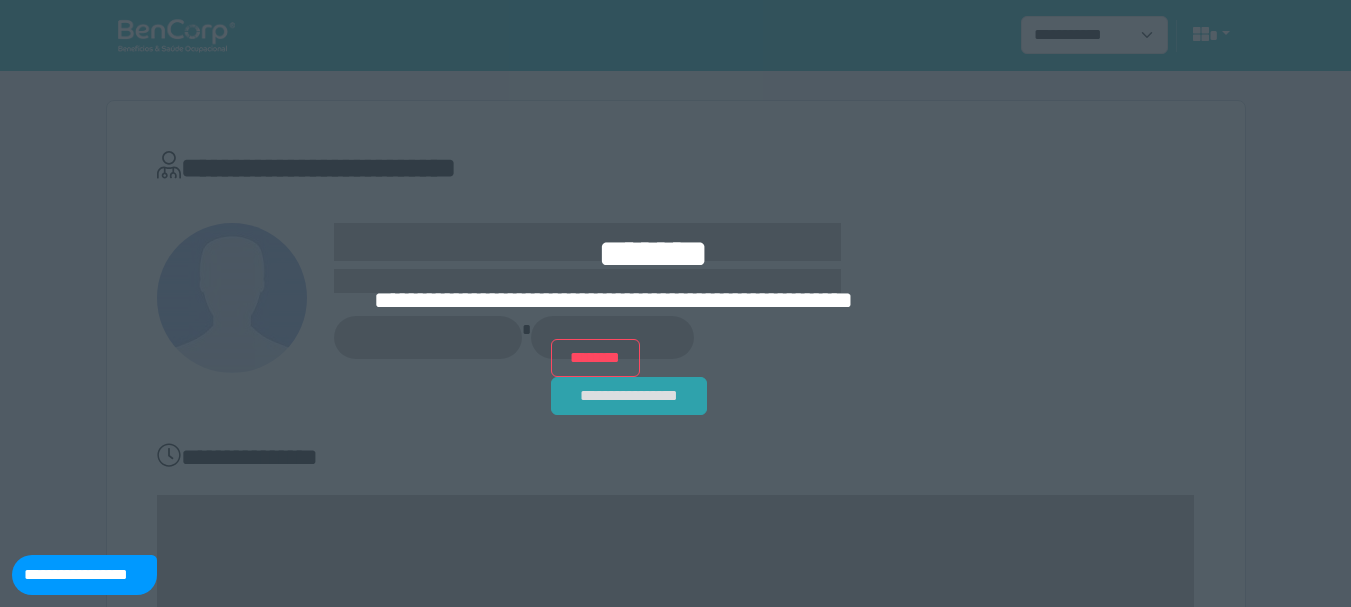 click on "**********" at bounding box center [629, 396] 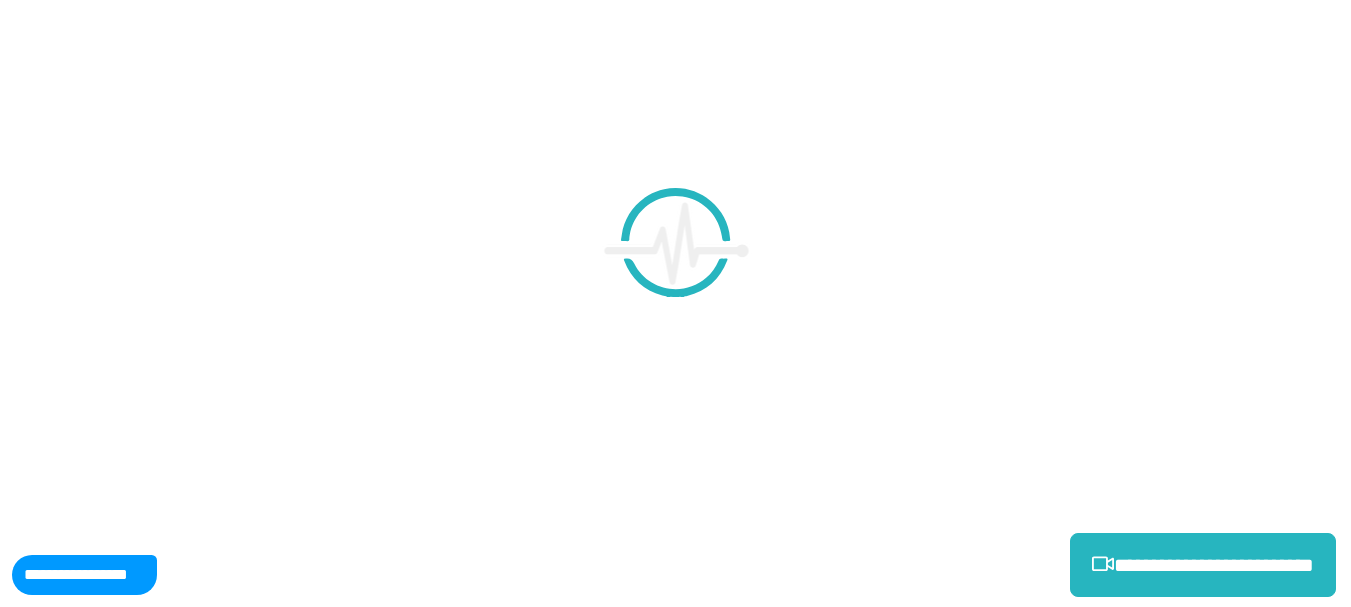 scroll, scrollTop: 0, scrollLeft: 0, axis: both 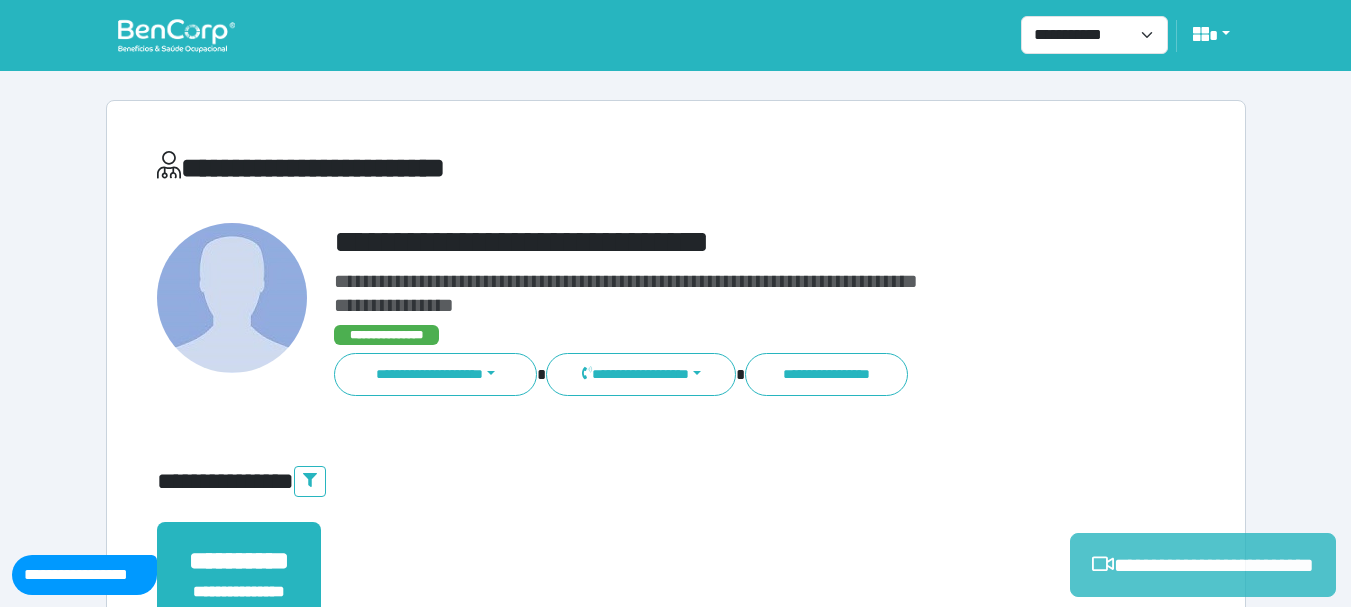 click on "**********" at bounding box center (1203, 565) 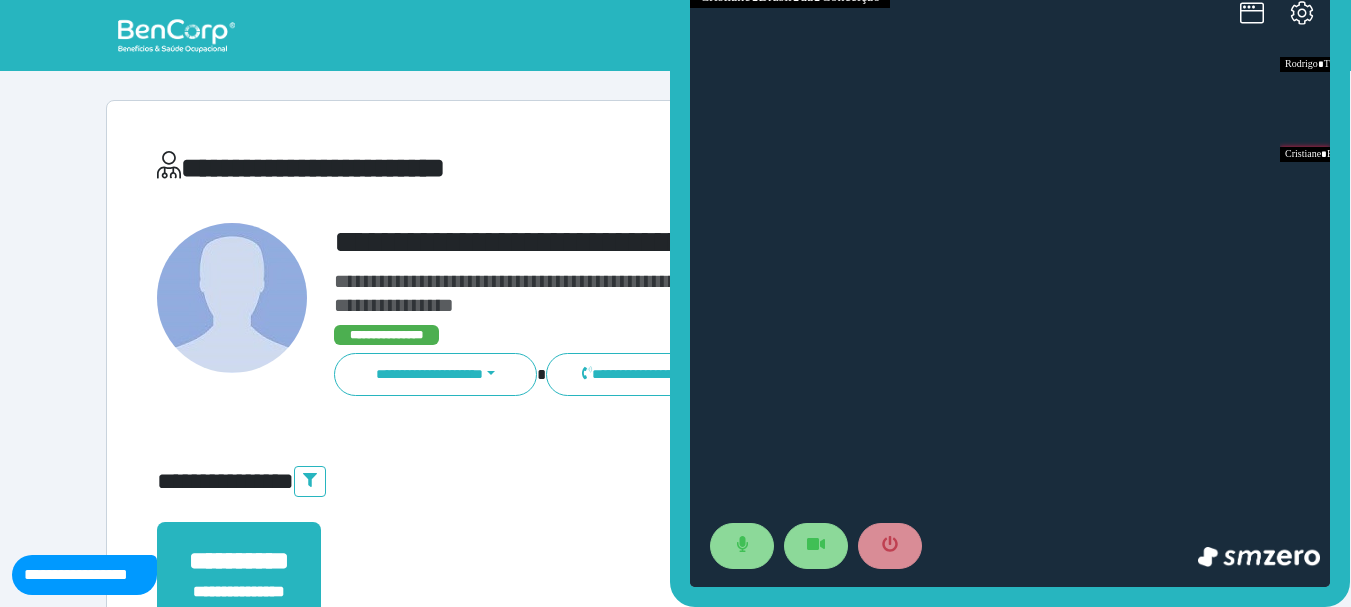 scroll, scrollTop: 0, scrollLeft: 0, axis: both 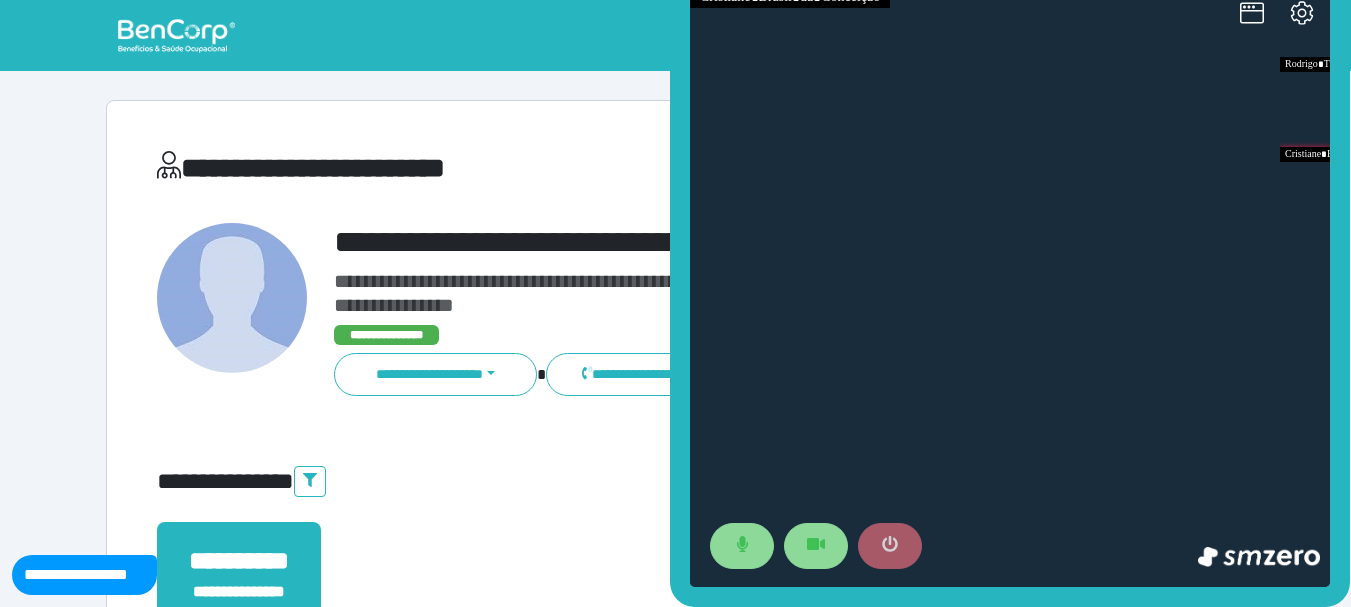 click at bounding box center (890, 546) 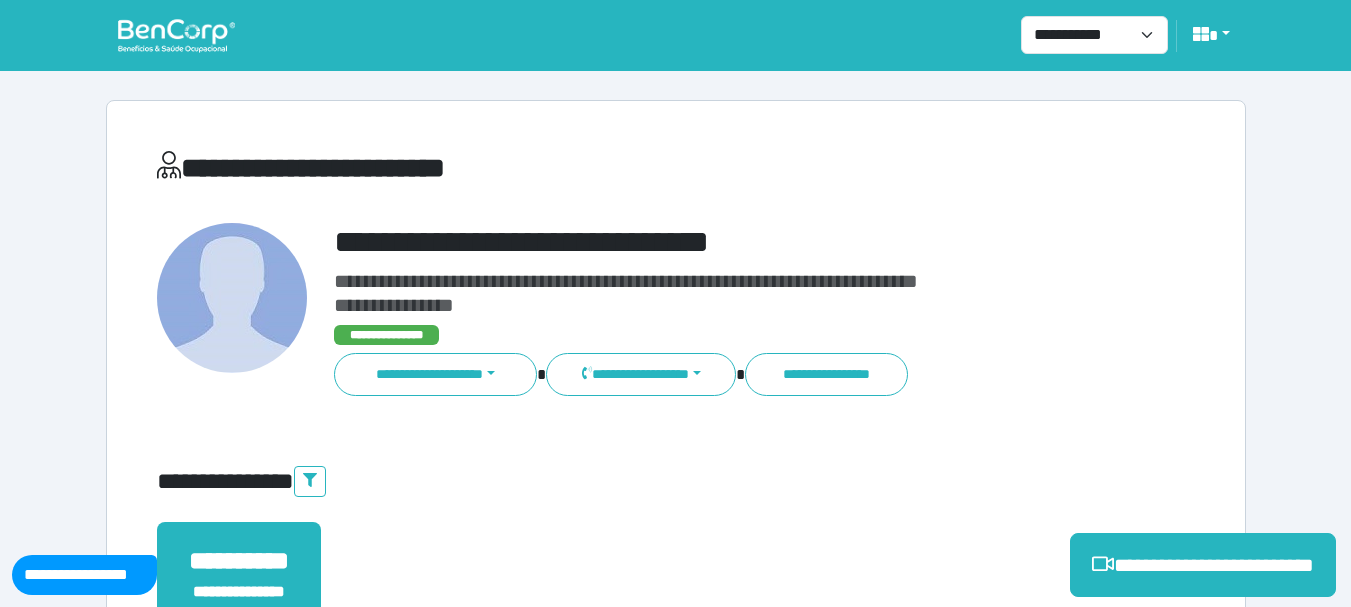 scroll, scrollTop: 529, scrollLeft: 0, axis: vertical 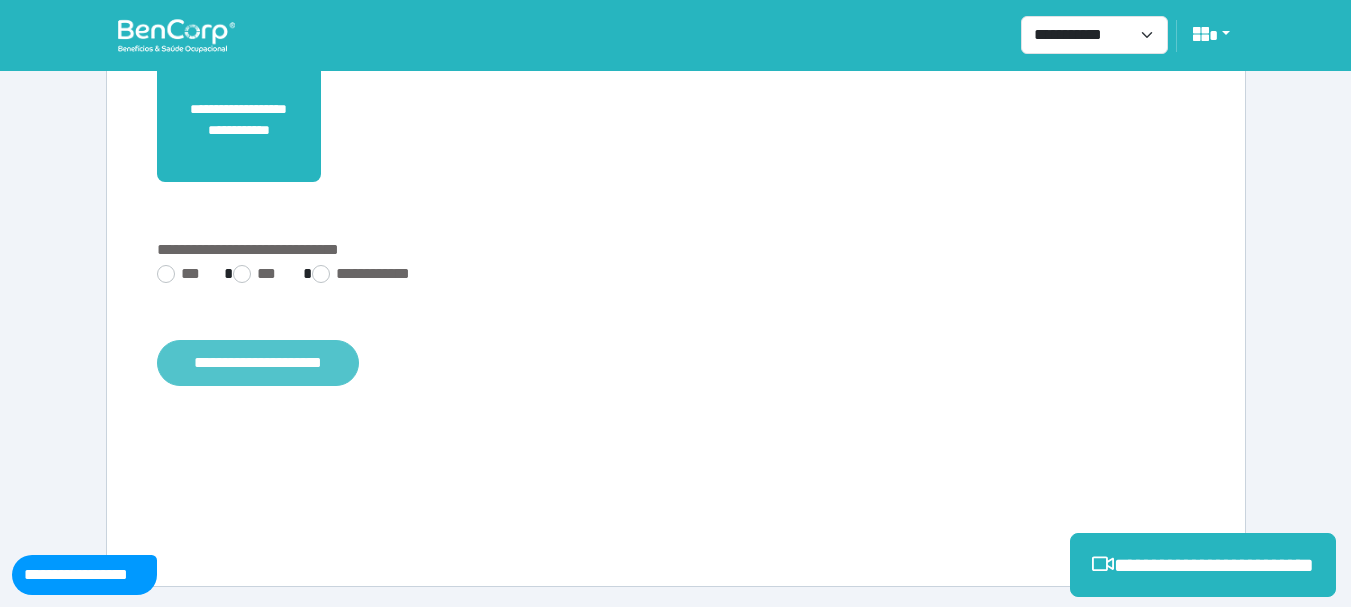 click on "**********" at bounding box center [258, 363] 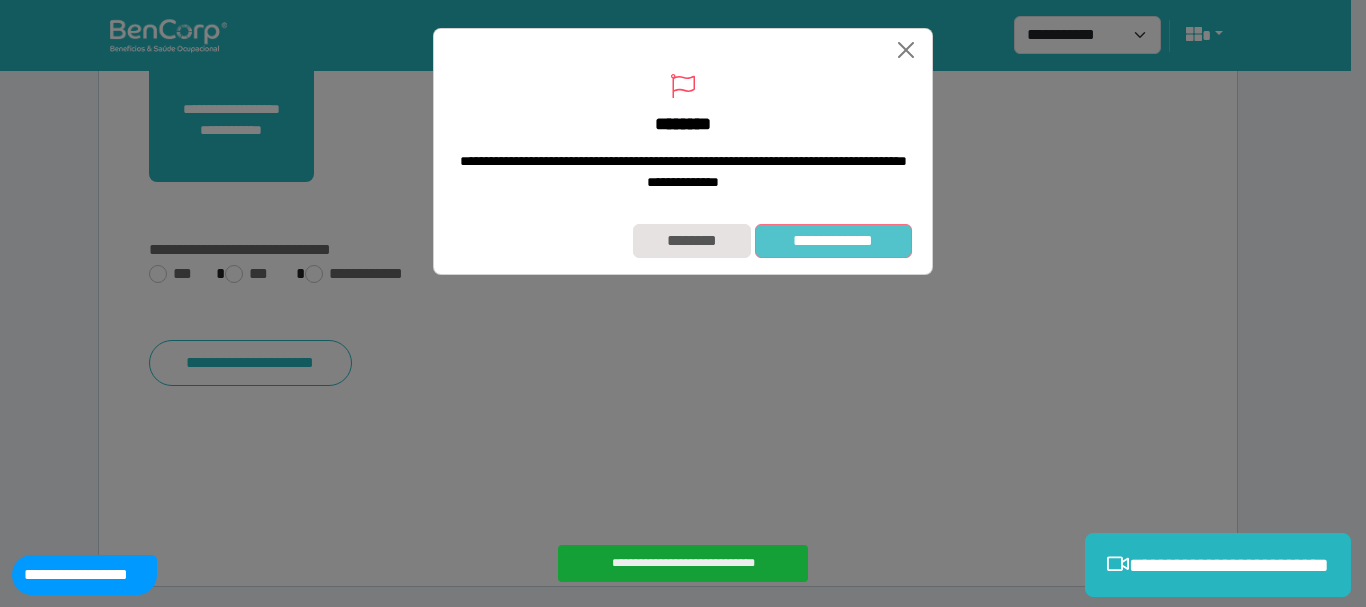 click on "**********" at bounding box center (833, 241) 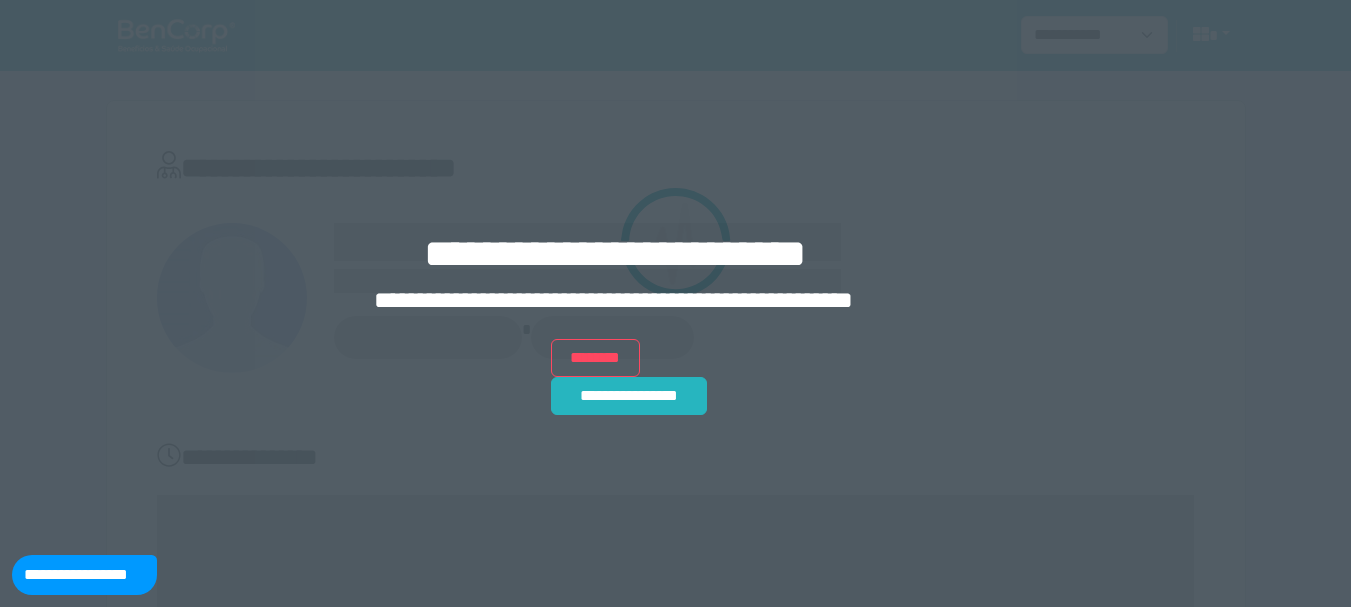 scroll, scrollTop: 0, scrollLeft: 0, axis: both 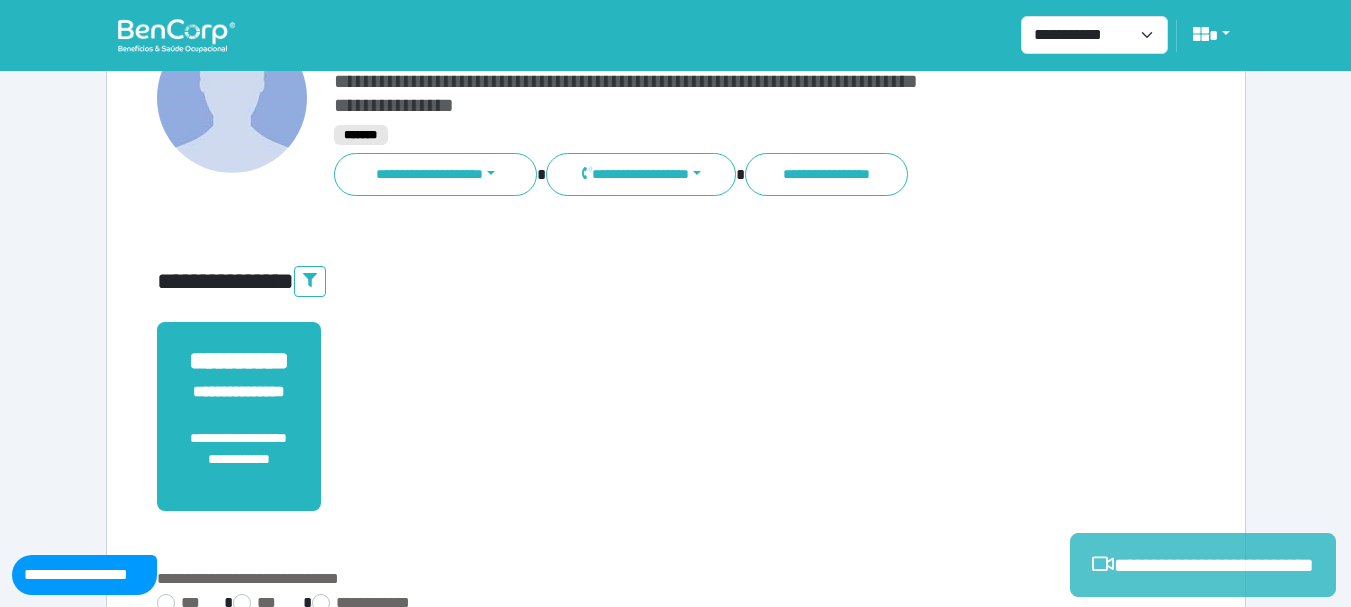 click on "**********" at bounding box center (1203, 565) 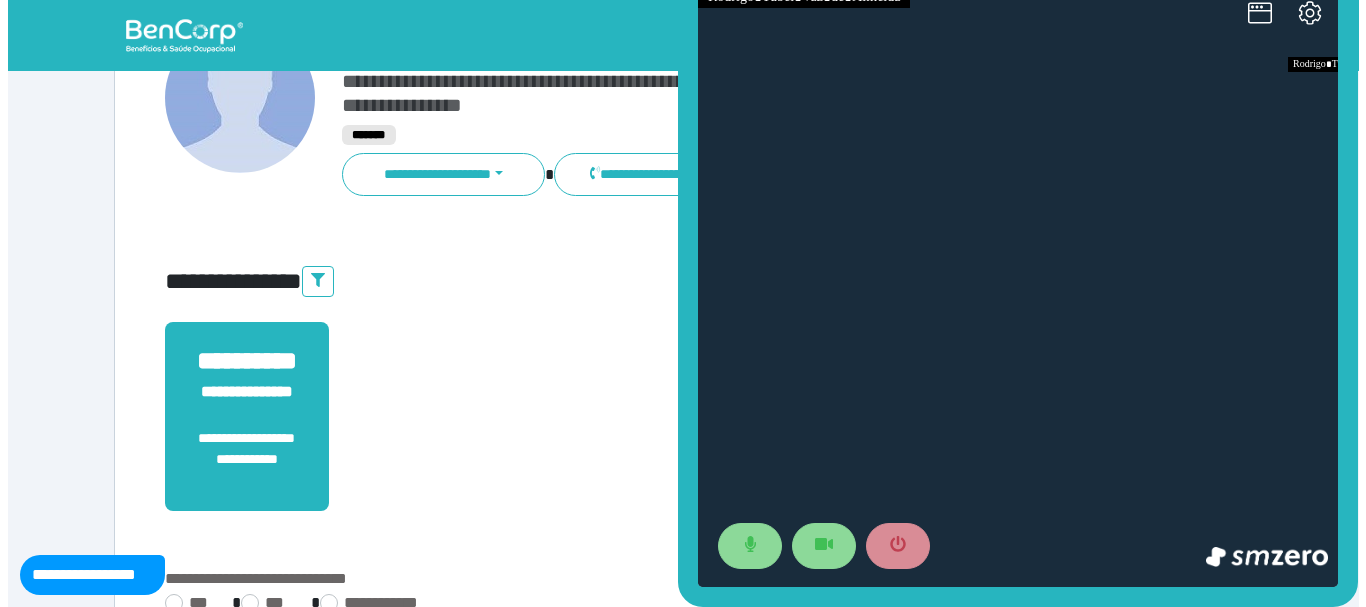 scroll, scrollTop: 100, scrollLeft: 0, axis: vertical 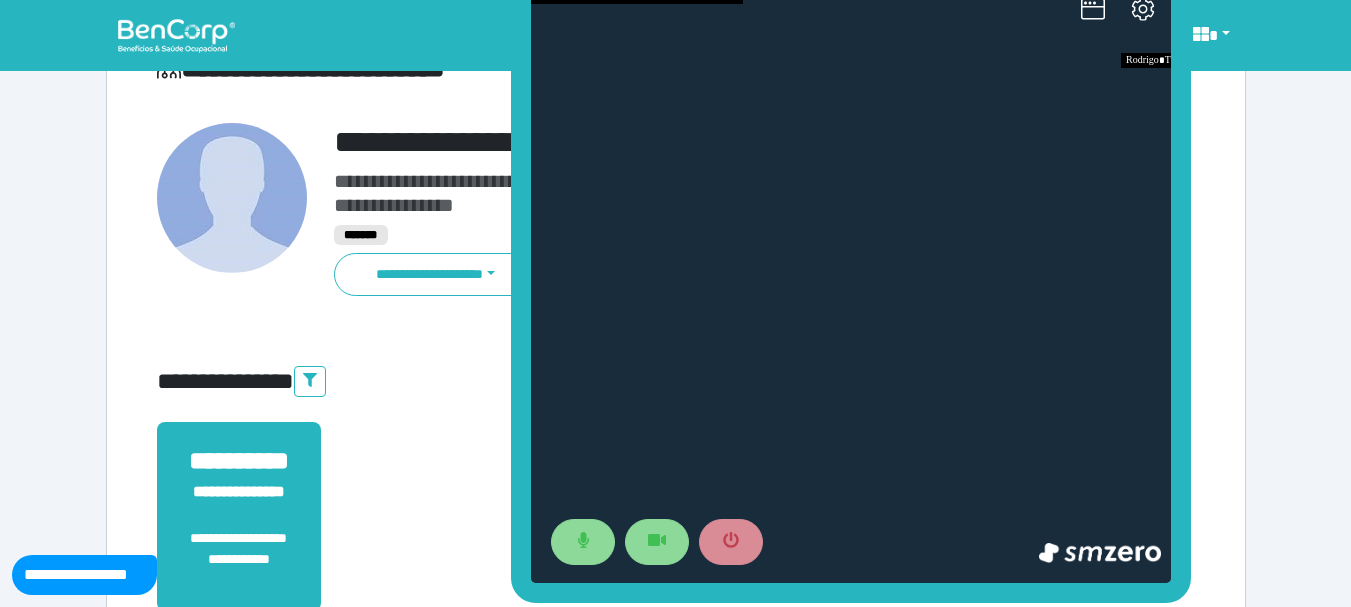 drag, startPoint x: 680, startPoint y: 254, endPoint x: 7, endPoint y: 272, distance: 673.24066 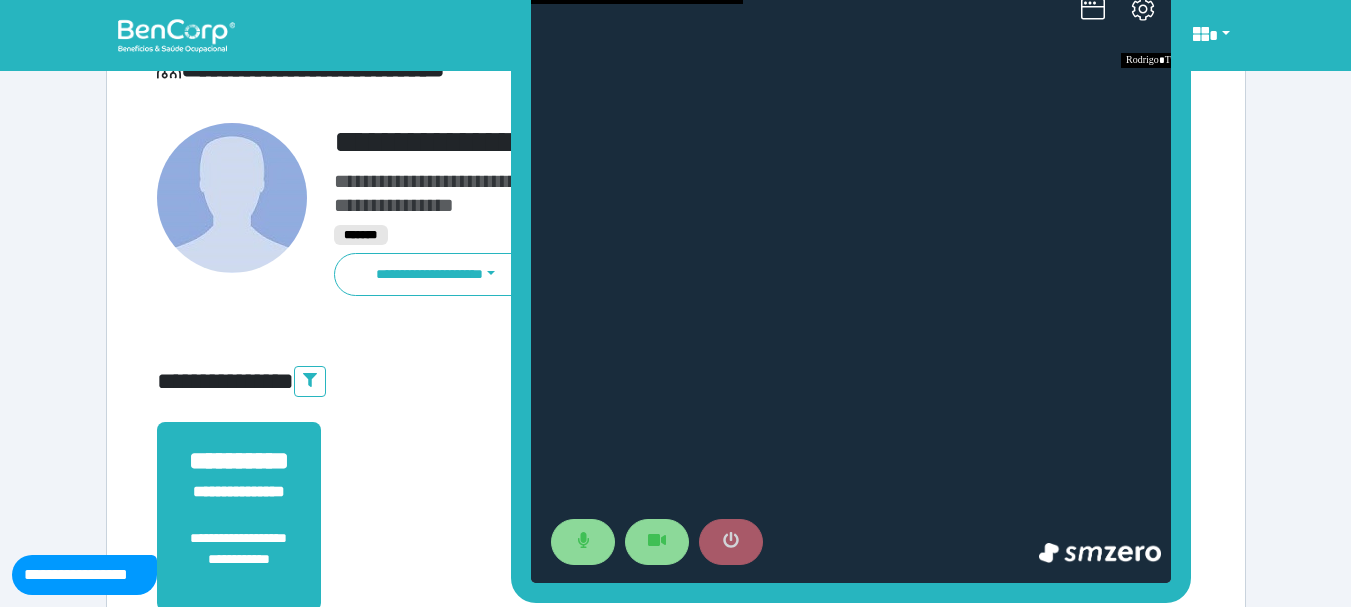 click 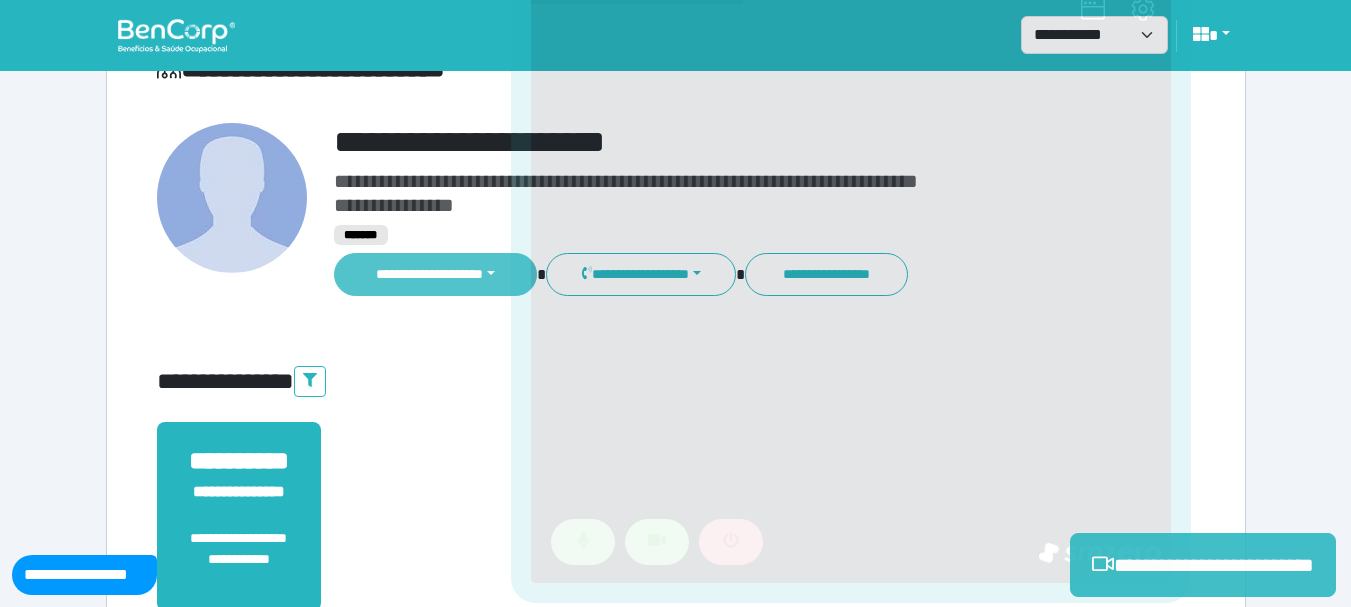 click on "**********" at bounding box center [436, 274] 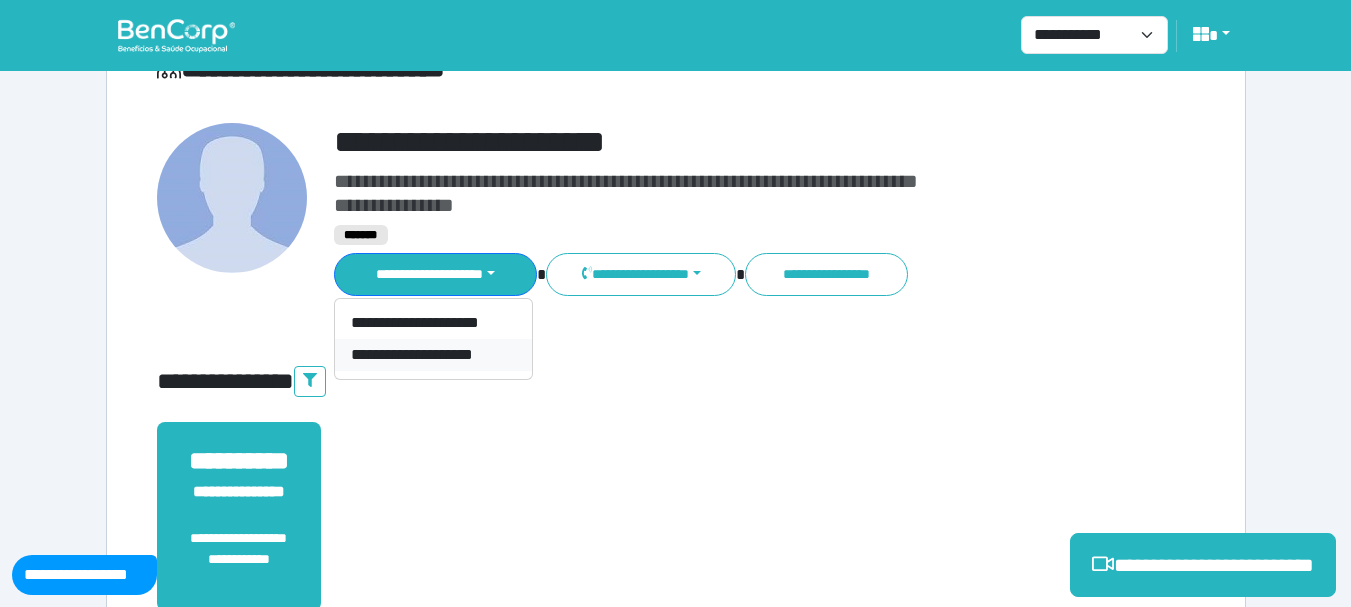 click on "**********" at bounding box center (433, 355) 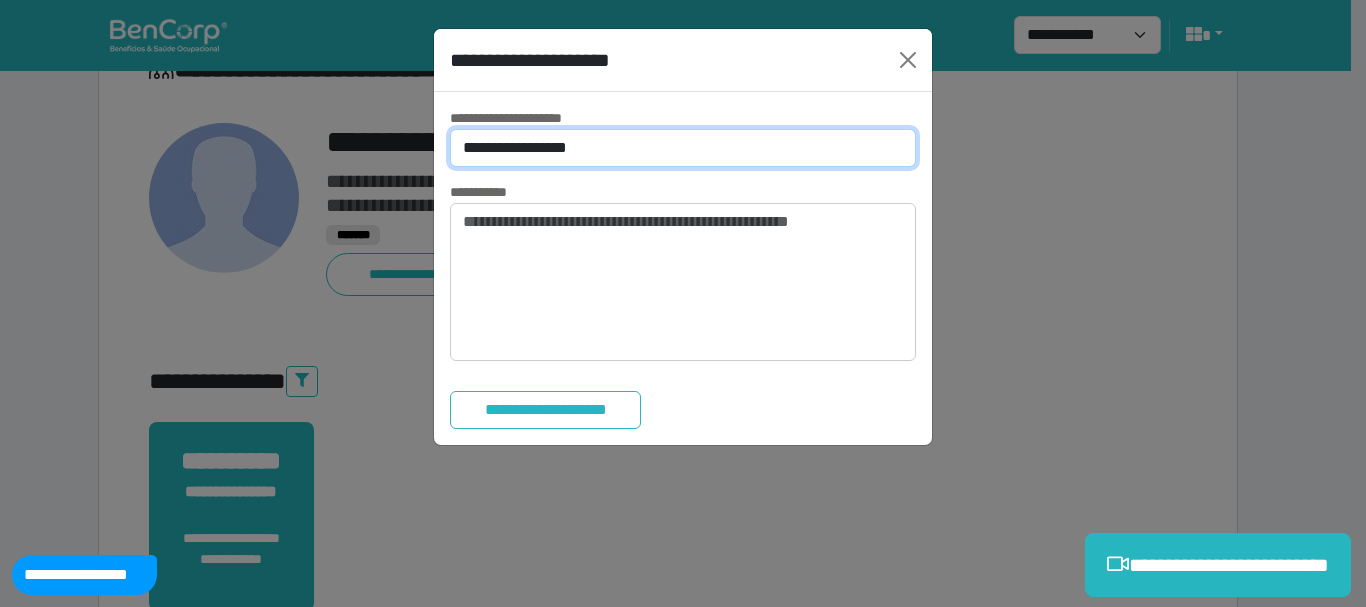 click on "**********" at bounding box center [683, 148] 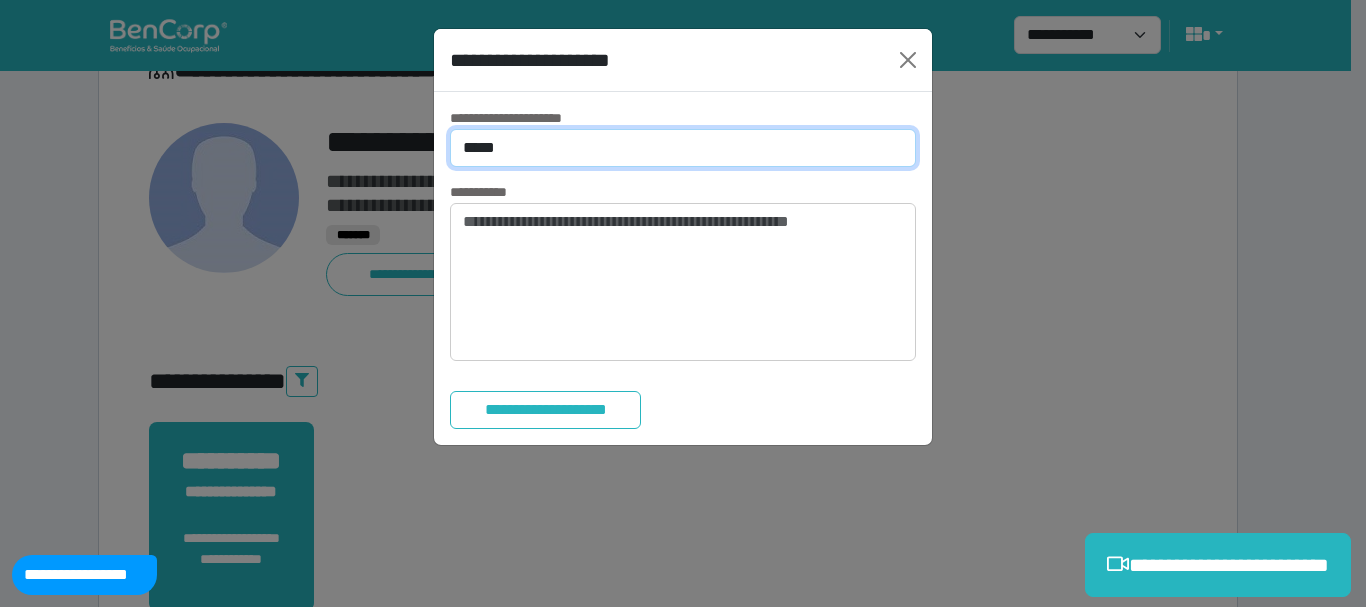 click on "**********" at bounding box center [683, 148] 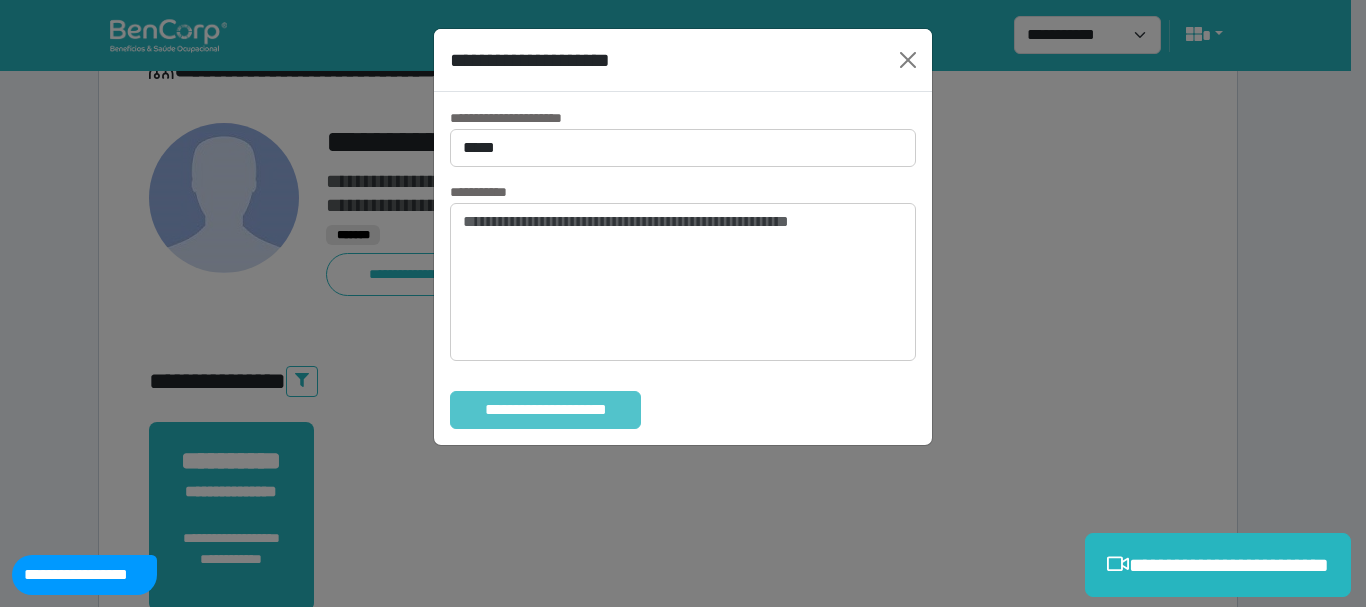 click on "**********" at bounding box center [545, 410] 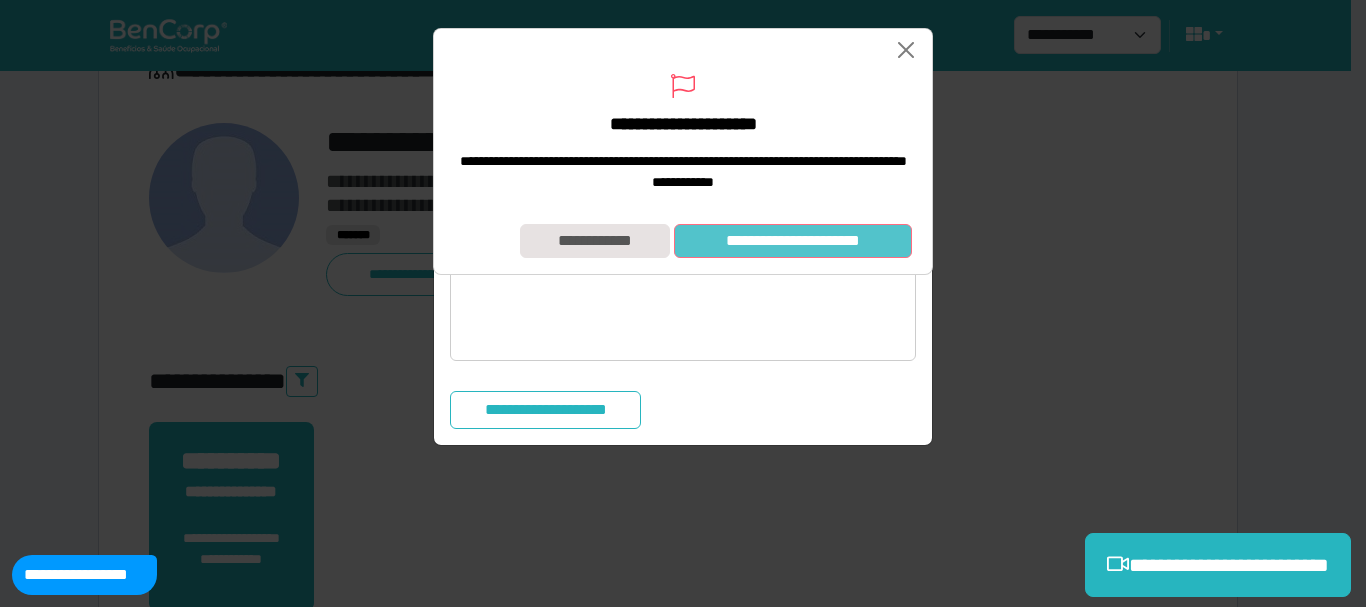click on "**********" at bounding box center (793, 241) 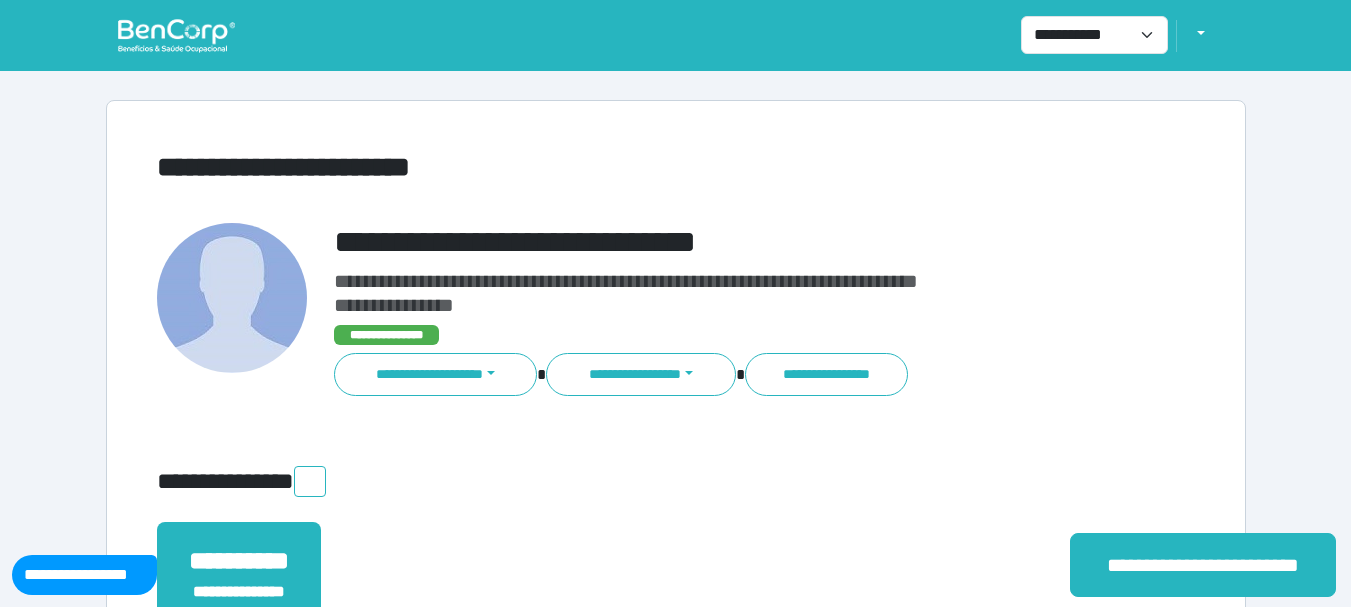 scroll, scrollTop: 0, scrollLeft: 0, axis: both 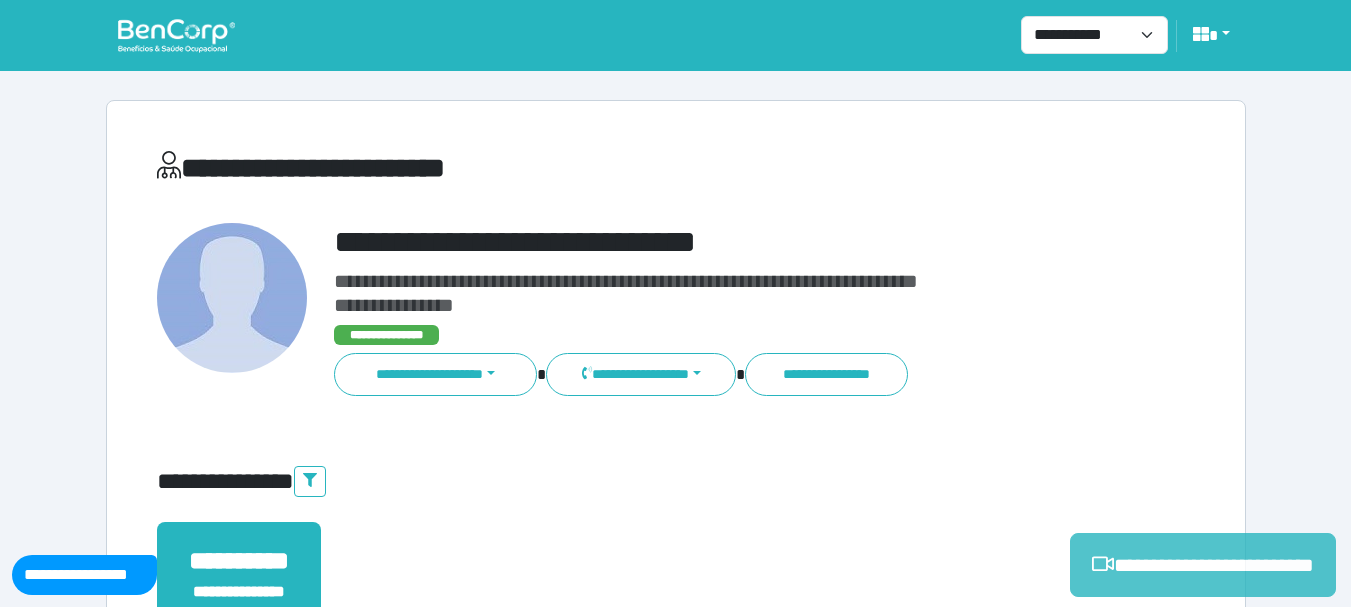 click on "**********" at bounding box center [1203, 565] 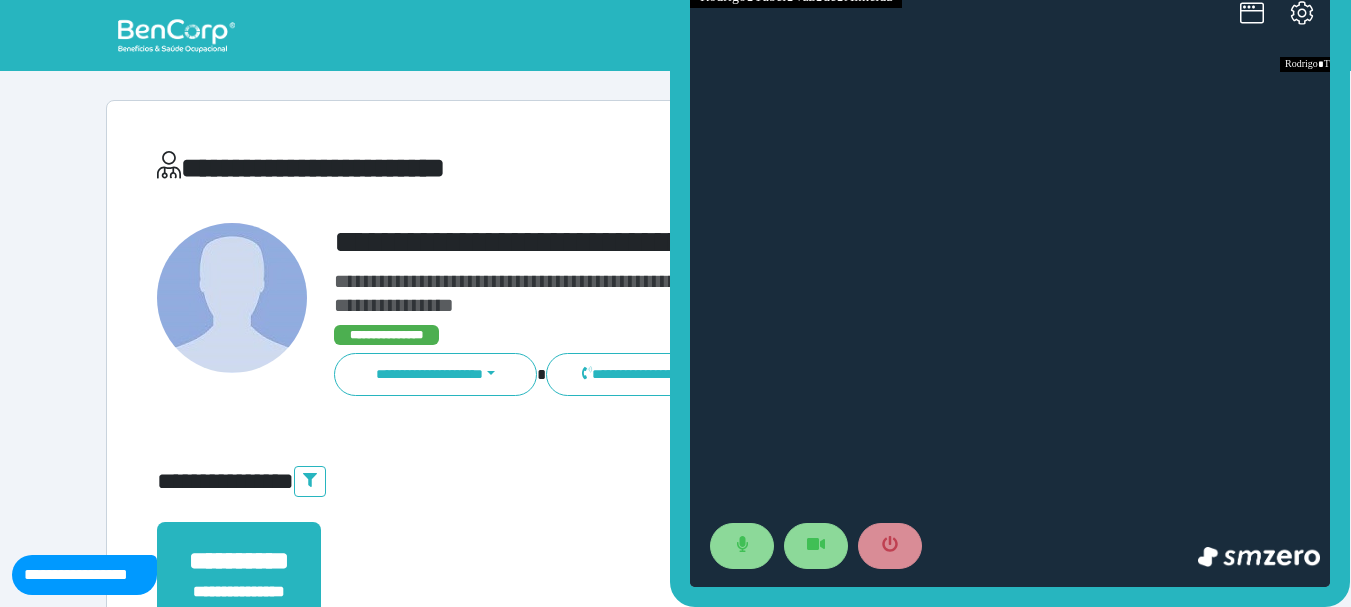 scroll, scrollTop: 0, scrollLeft: 0, axis: both 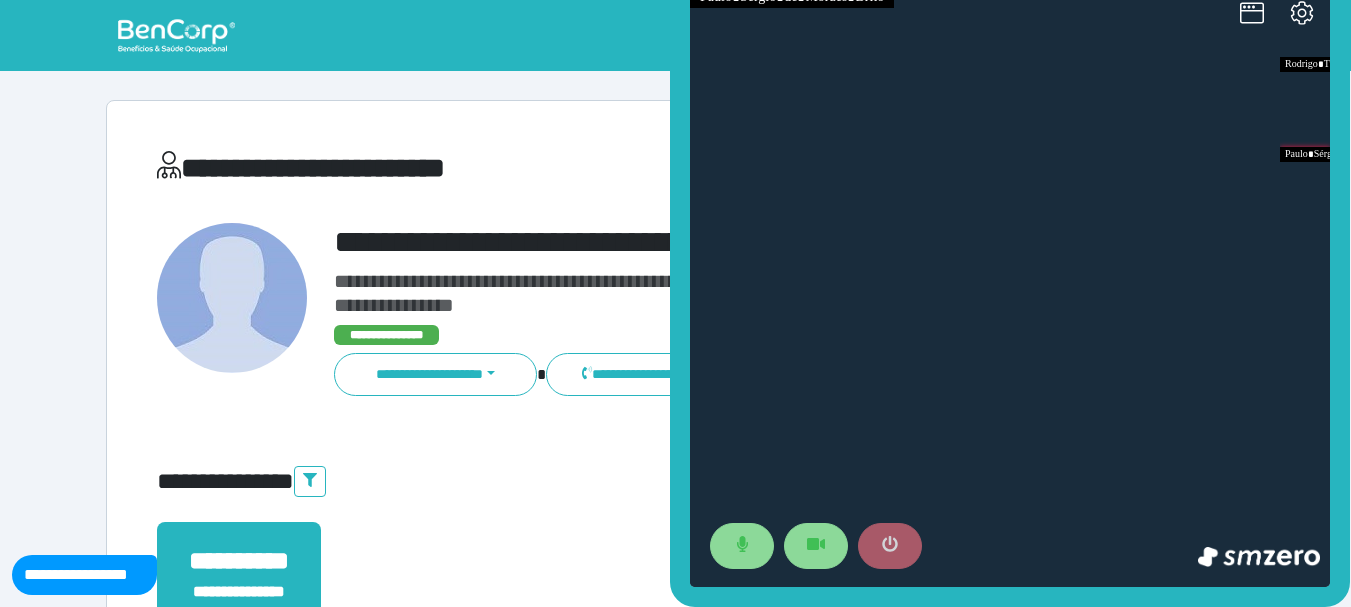 click at bounding box center (890, 546) 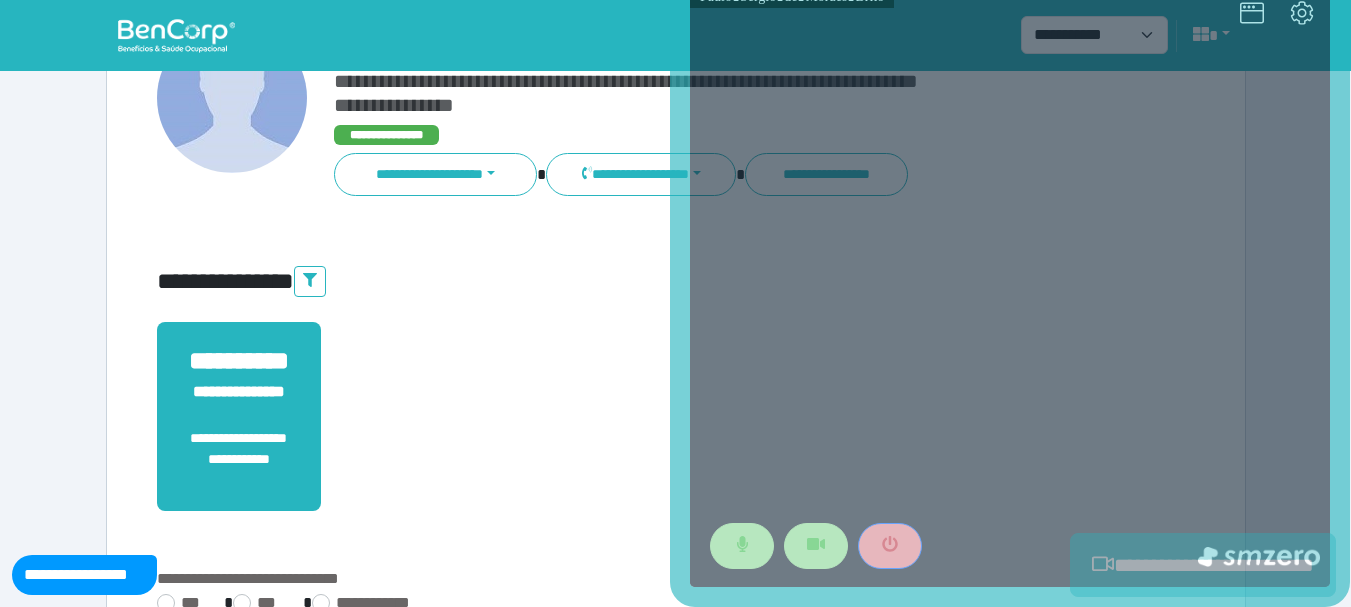 scroll, scrollTop: 529, scrollLeft: 0, axis: vertical 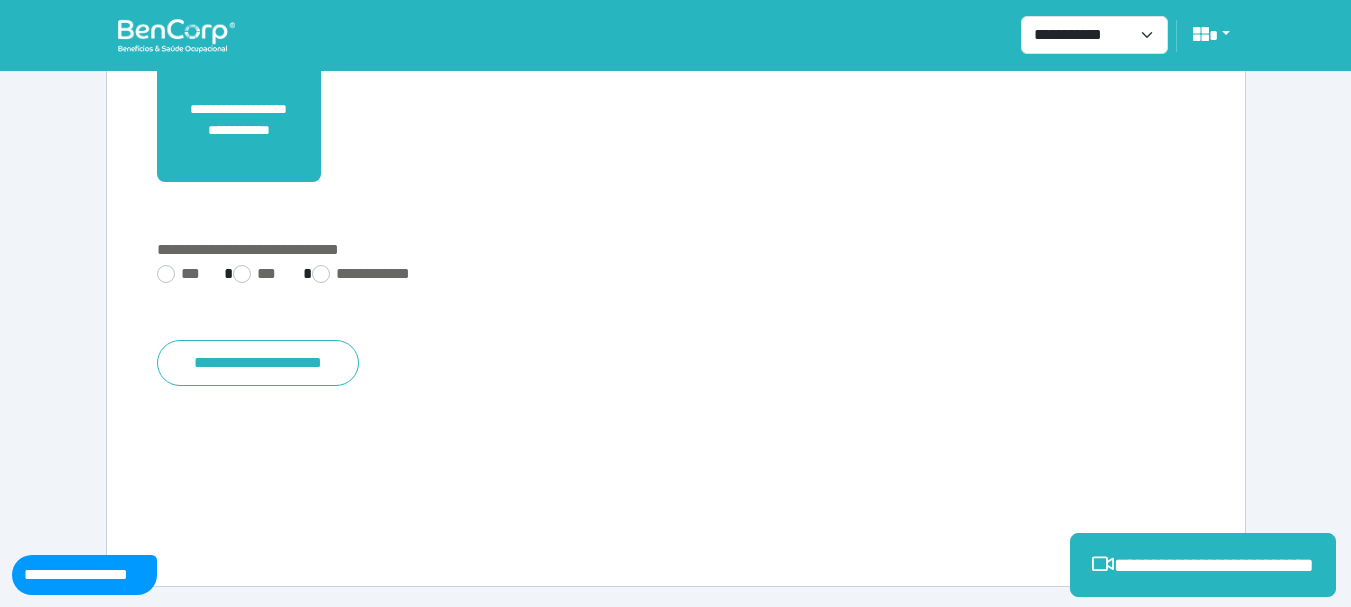 click on "**********" at bounding box center (676, 264) 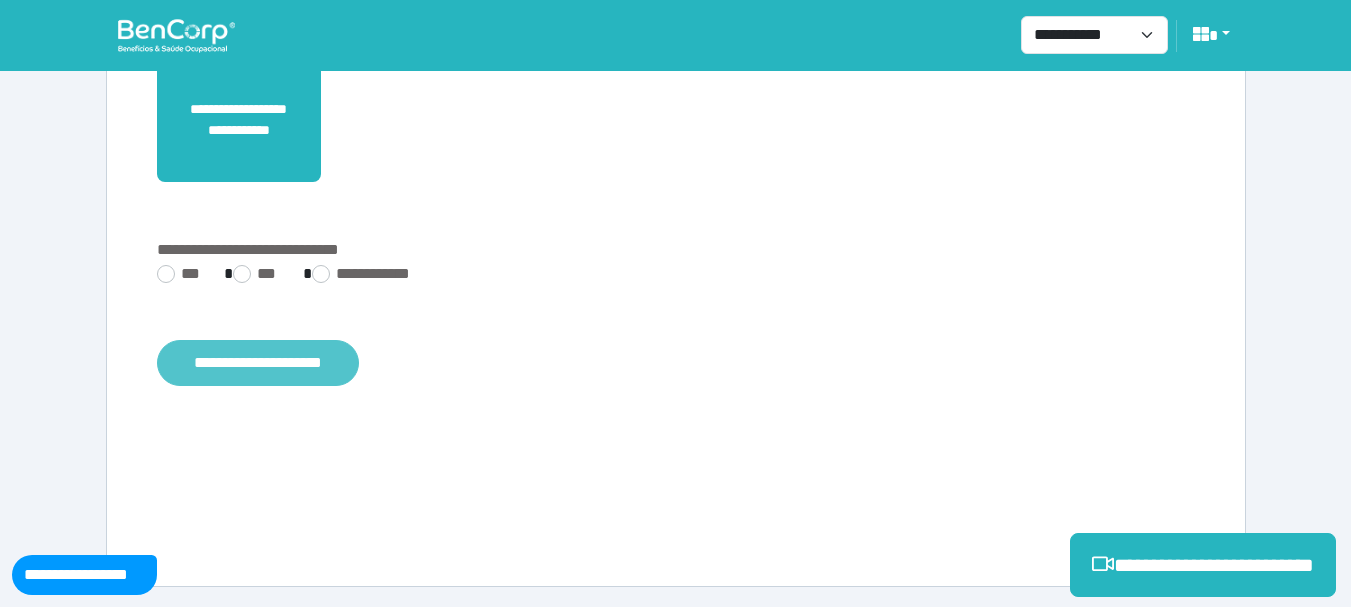 click on "**********" at bounding box center (258, 363) 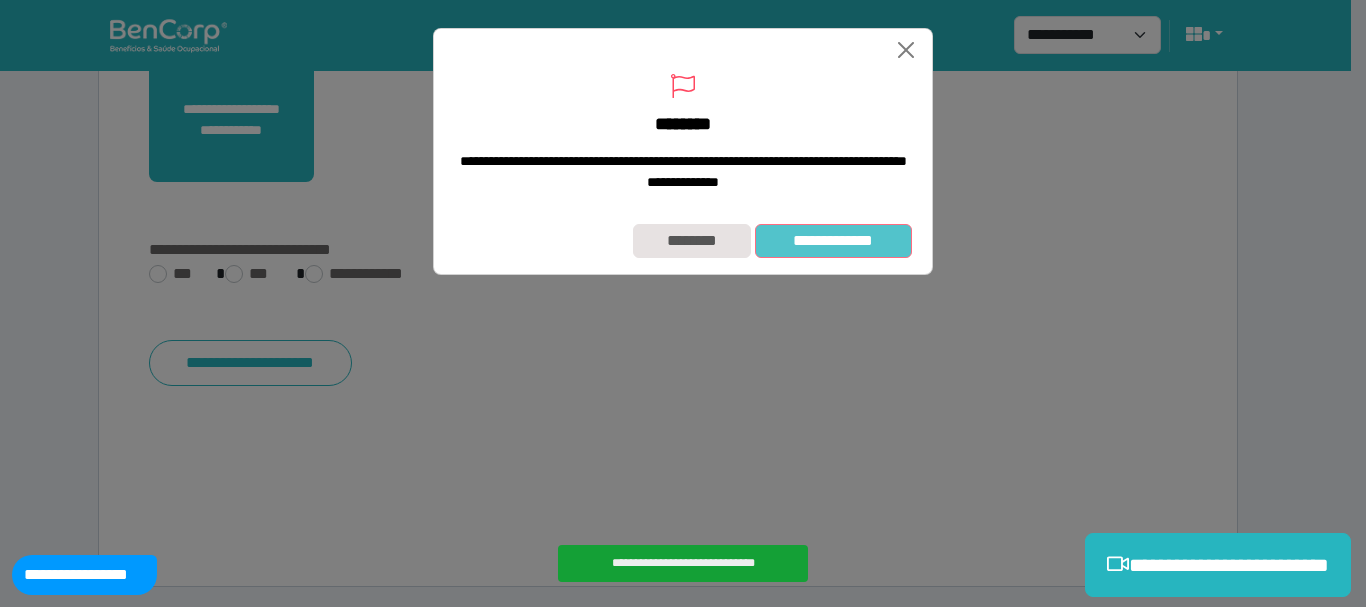 click on "**********" at bounding box center [833, 241] 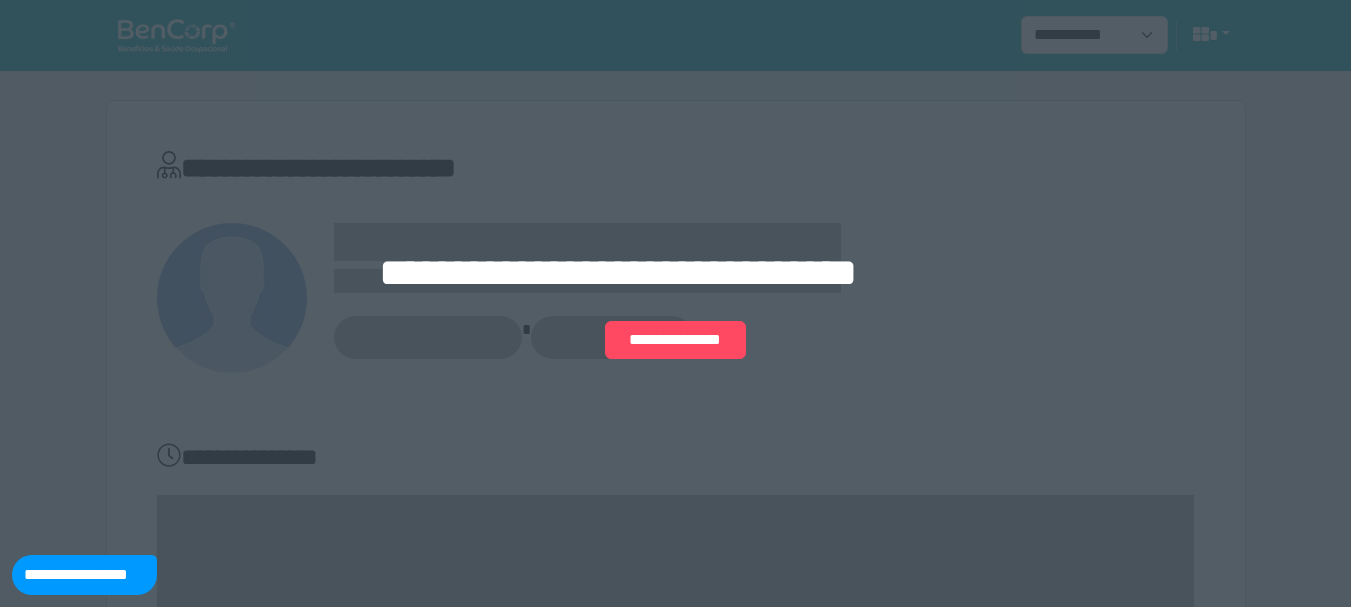 scroll, scrollTop: 0, scrollLeft: 0, axis: both 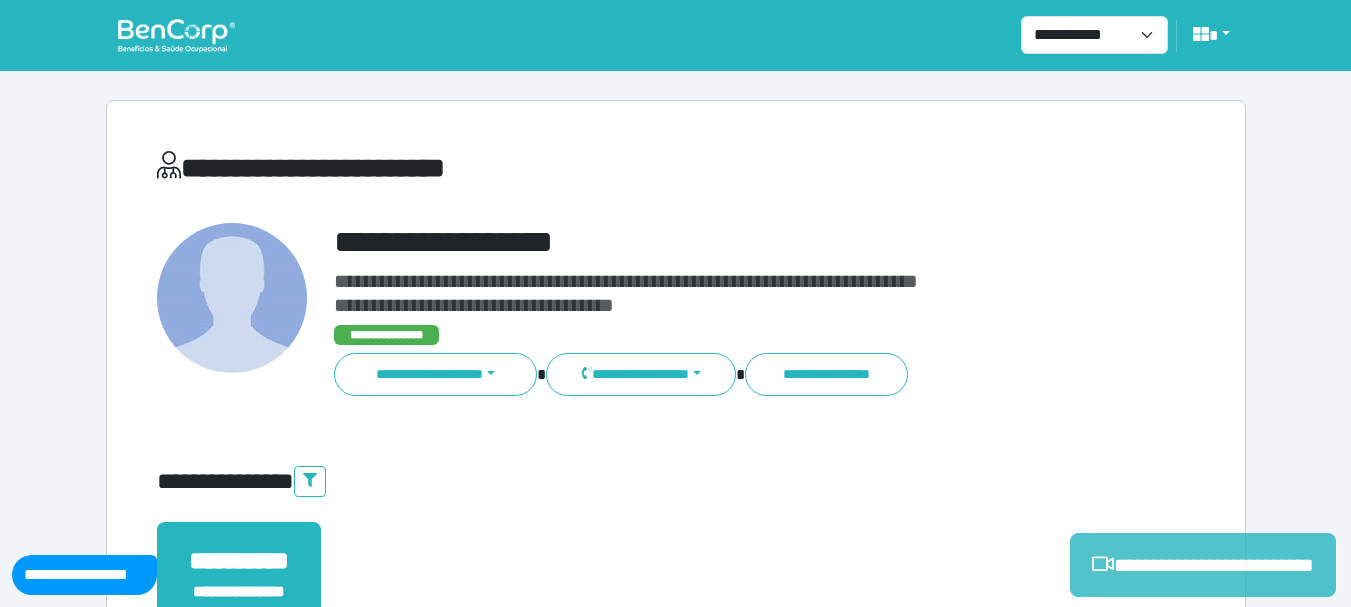 click 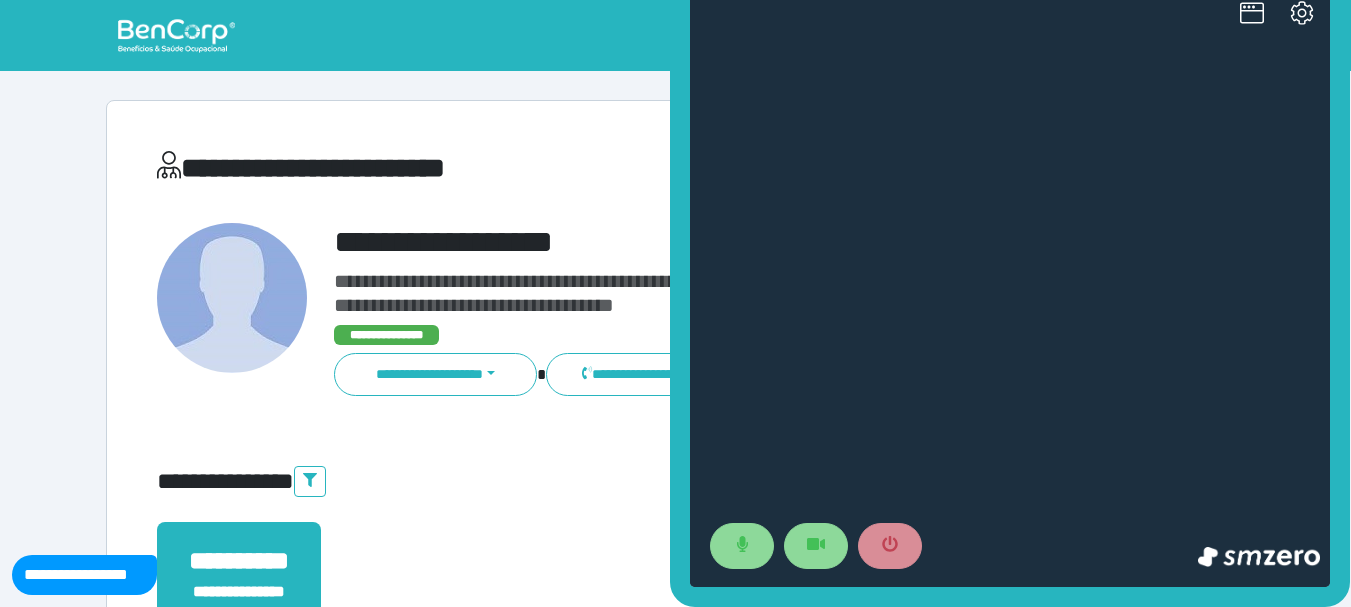 scroll, scrollTop: 0, scrollLeft: 0, axis: both 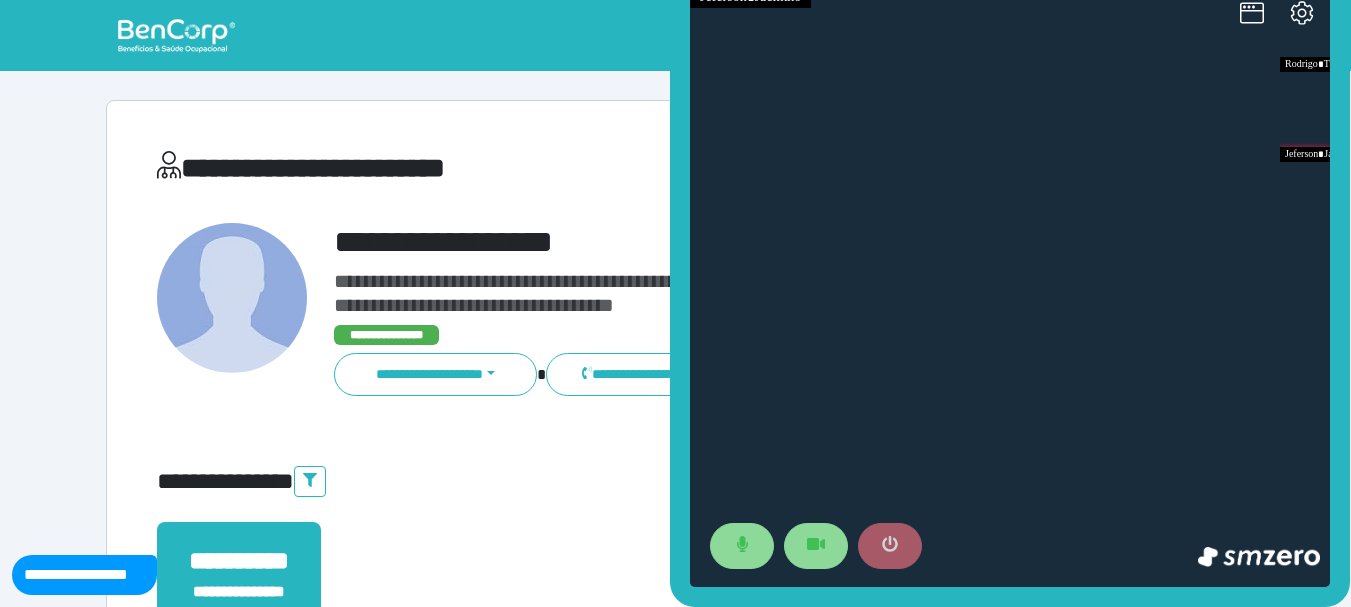 click 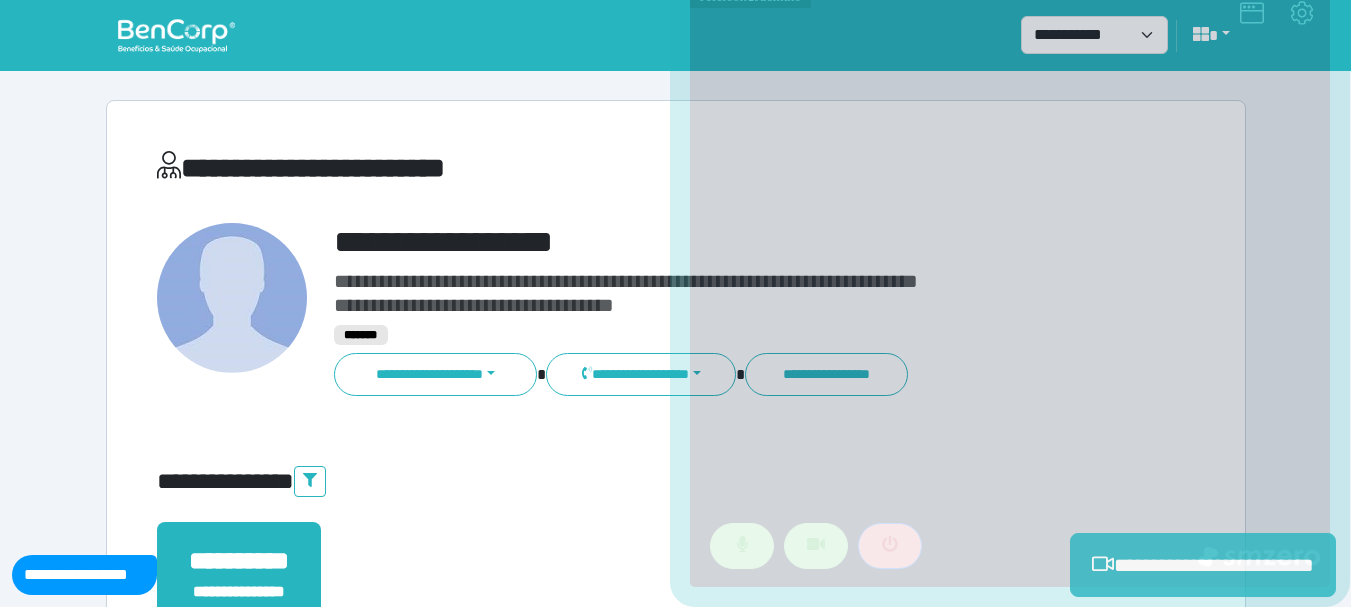 scroll, scrollTop: 529, scrollLeft: 0, axis: vertical 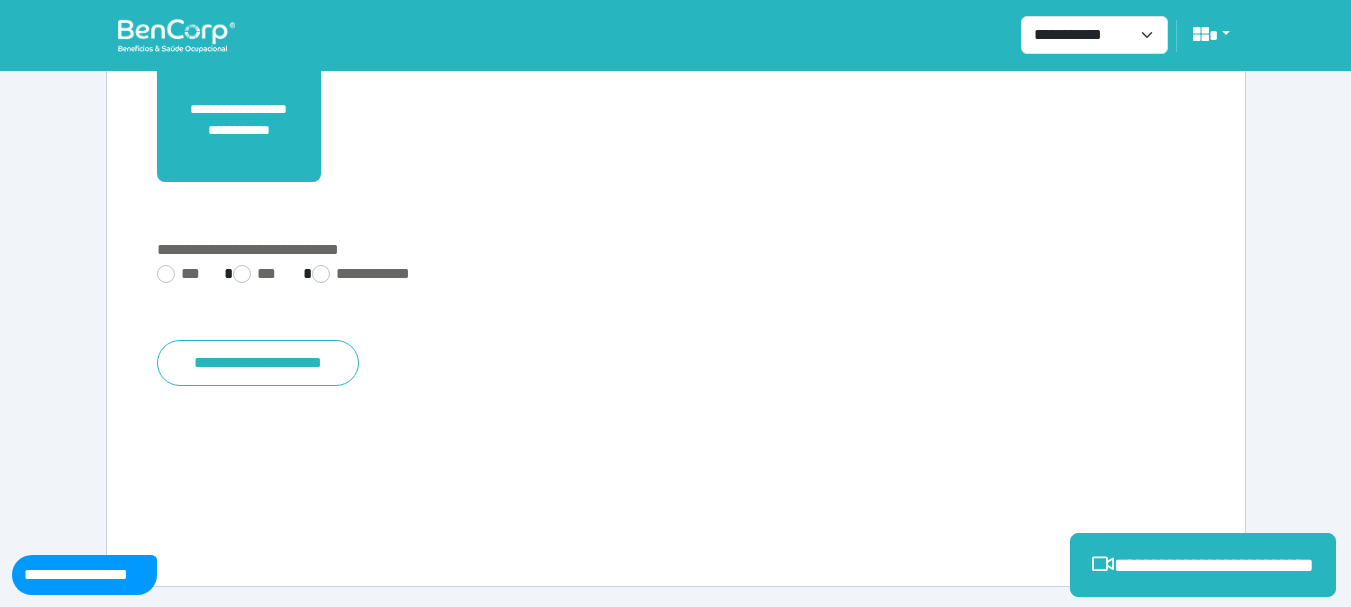 click on "**********" at bounding box center (676, 276) 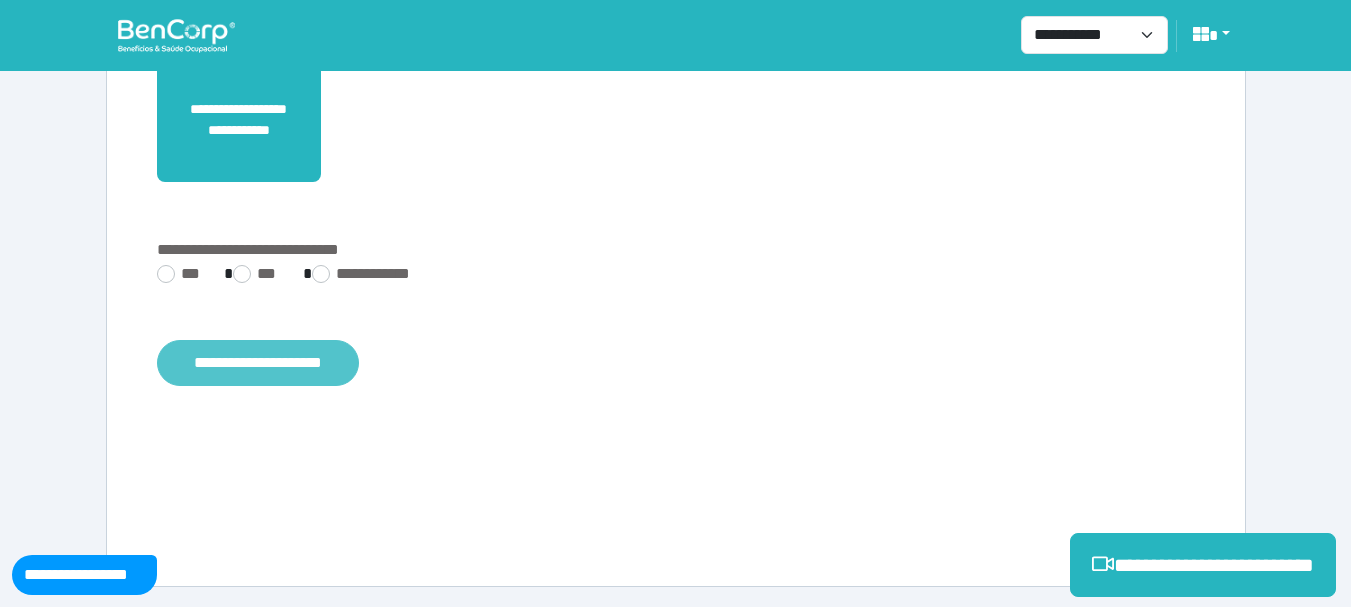 click on "**********" at bounding box center [258, 363] 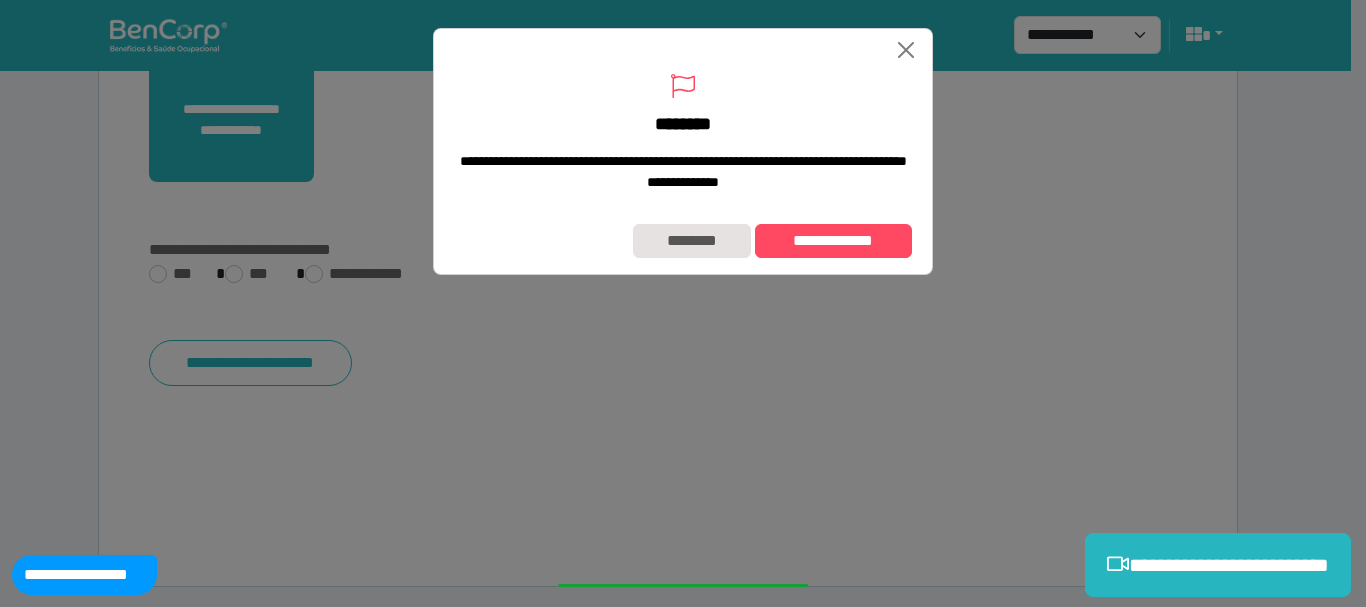 click on "**********" at bounding box center [683, 241] 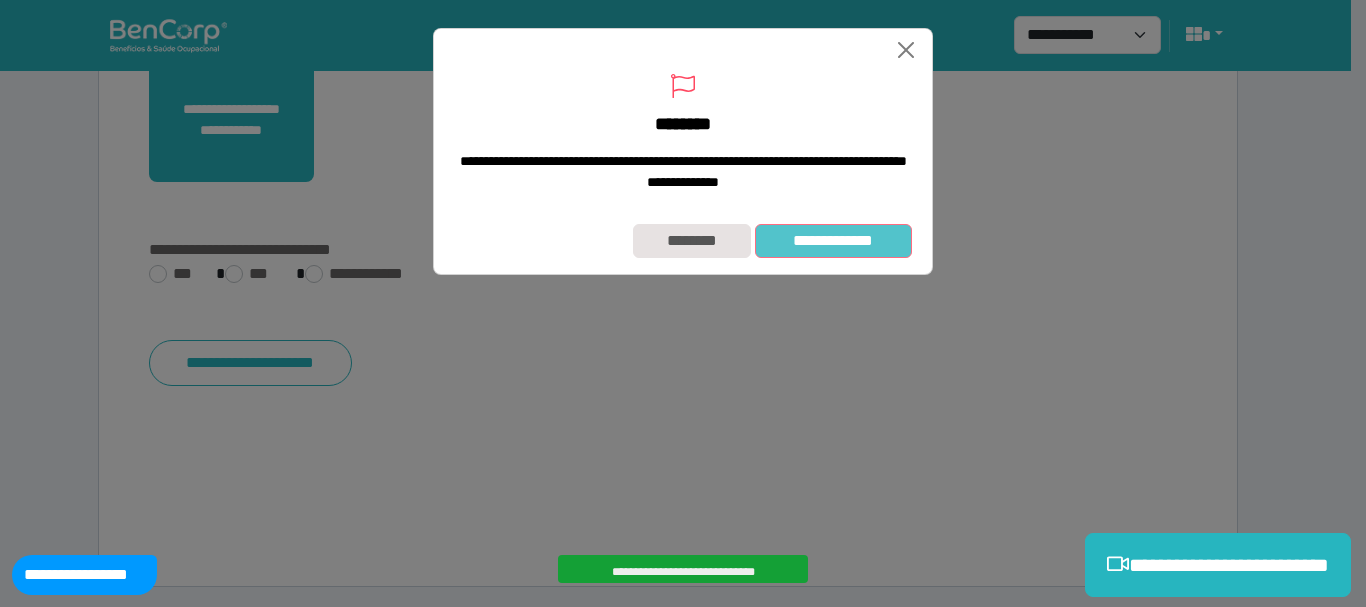 click on "**********" at bounding box center [833, 241] 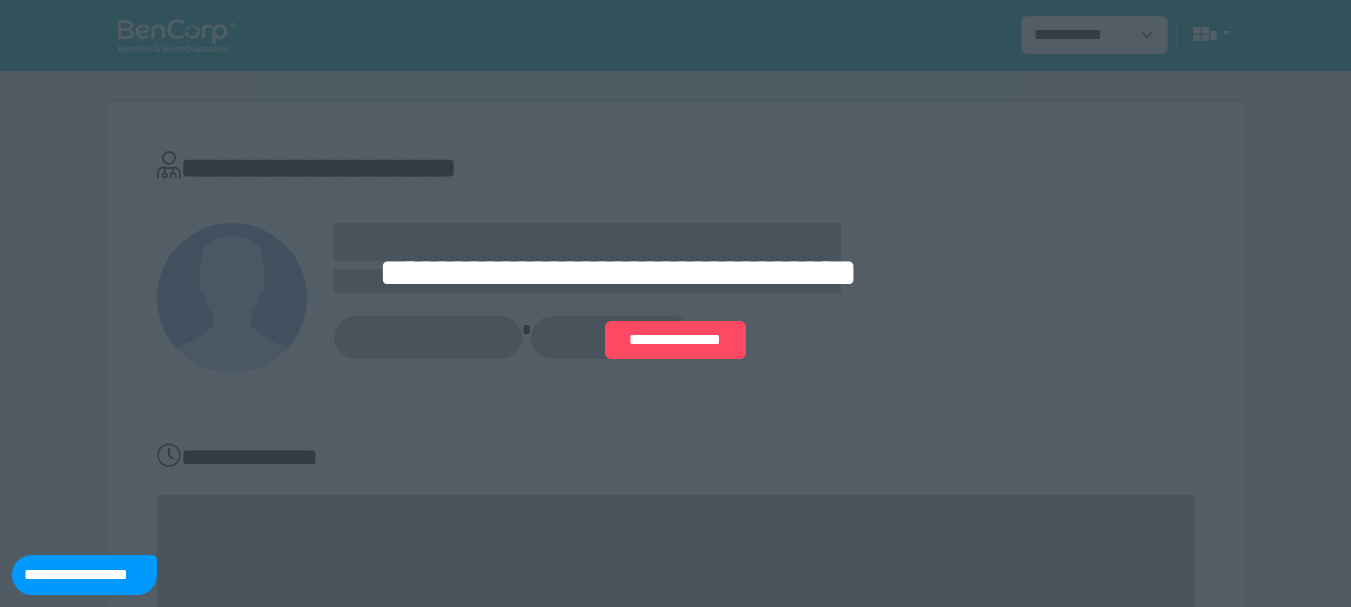 scroll, scrollTop: 0, scrollLeft: 0, axis: both 